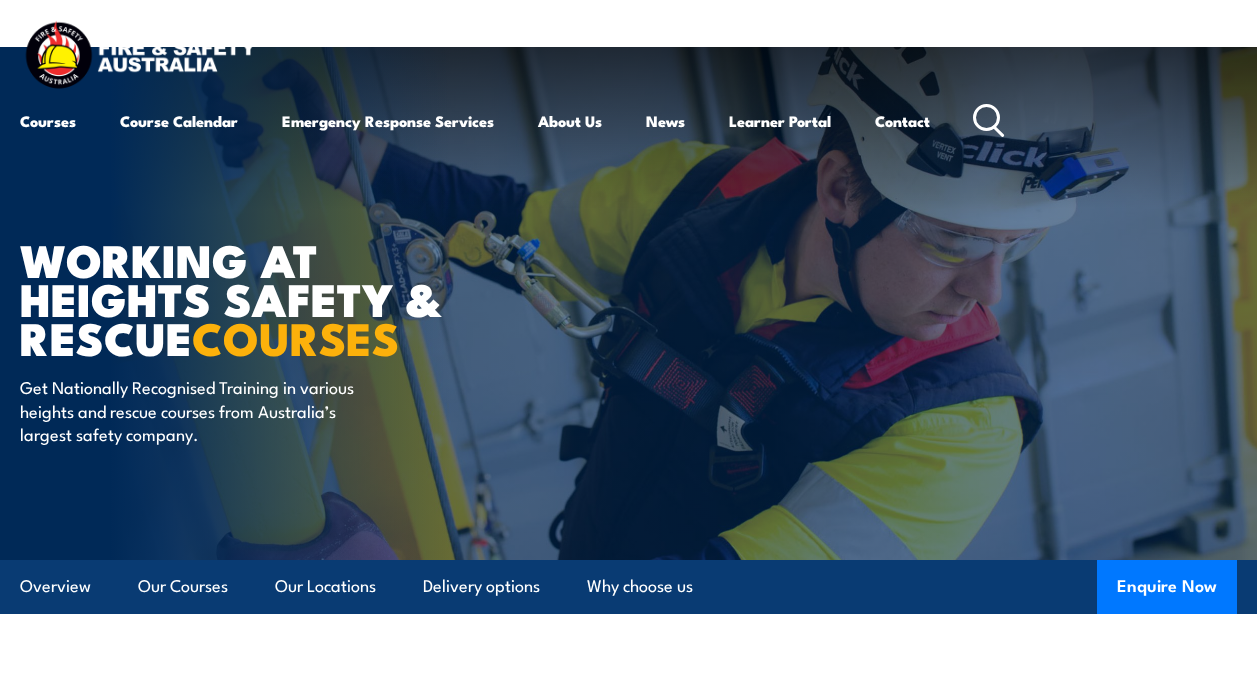 scroll, scrollTop: 0, scrollLeft: 0, axis: both 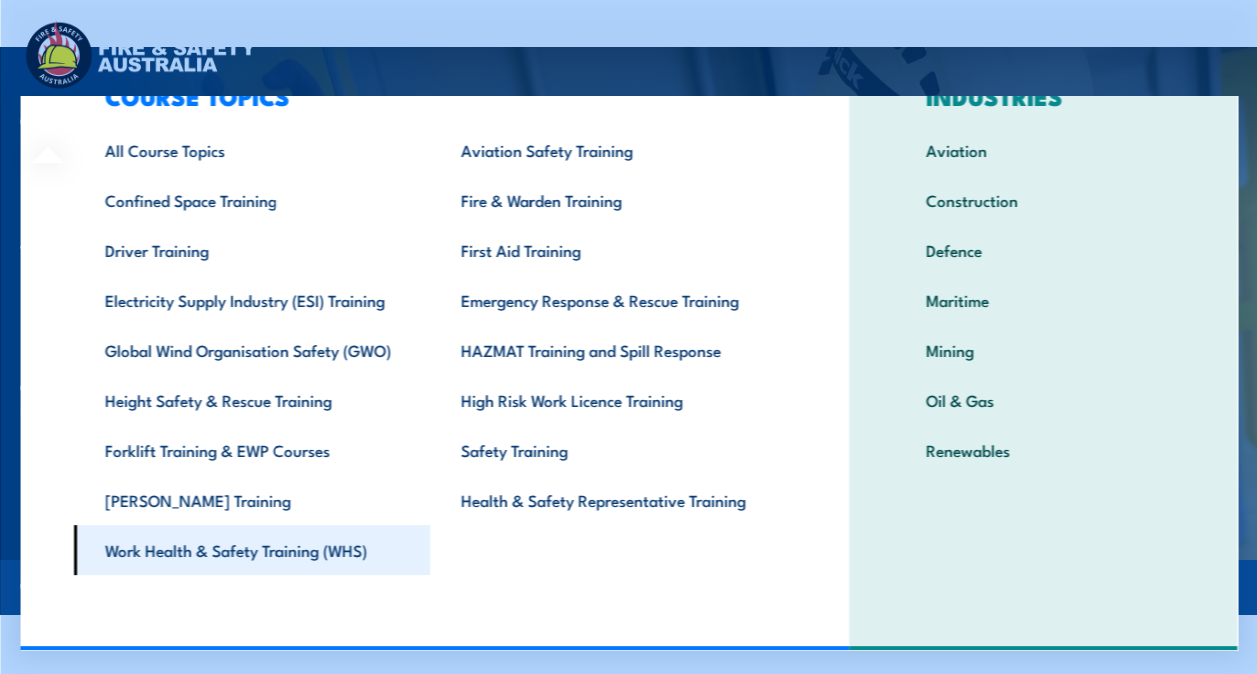 click on "Work Health & Safety Training (WHS)" at bounding box center (251, 550) 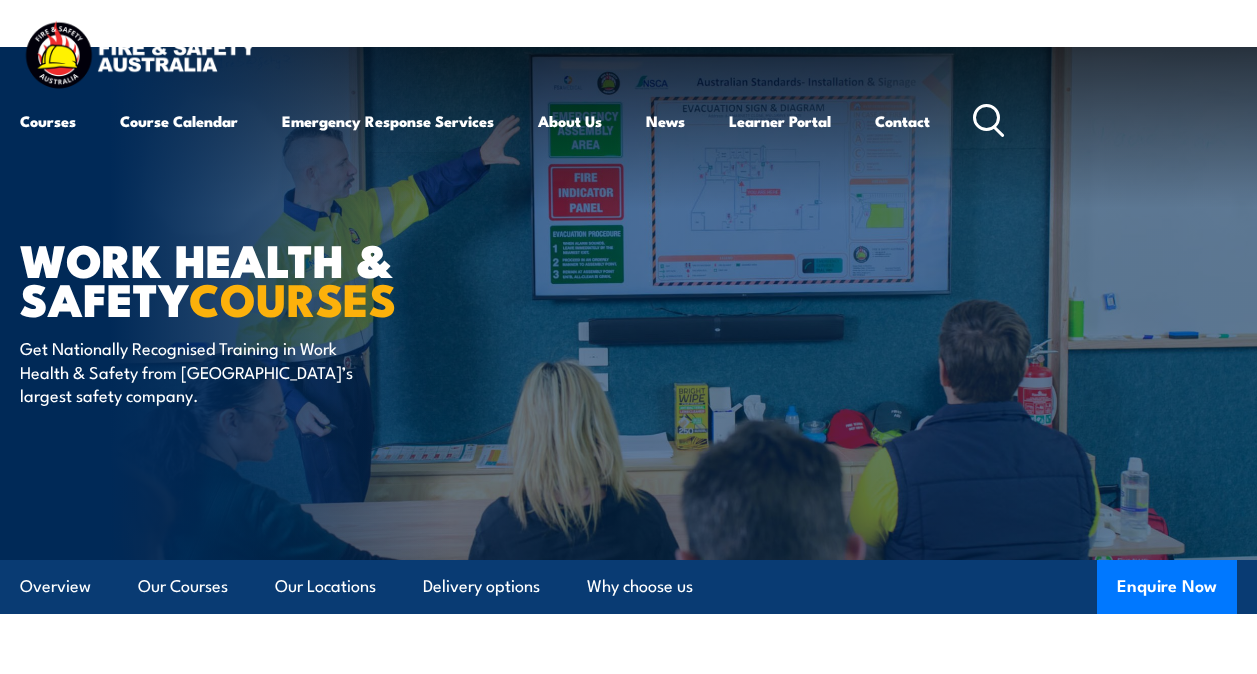 scroll, scrollTop: 0, scrollLeft: 0, axis: both 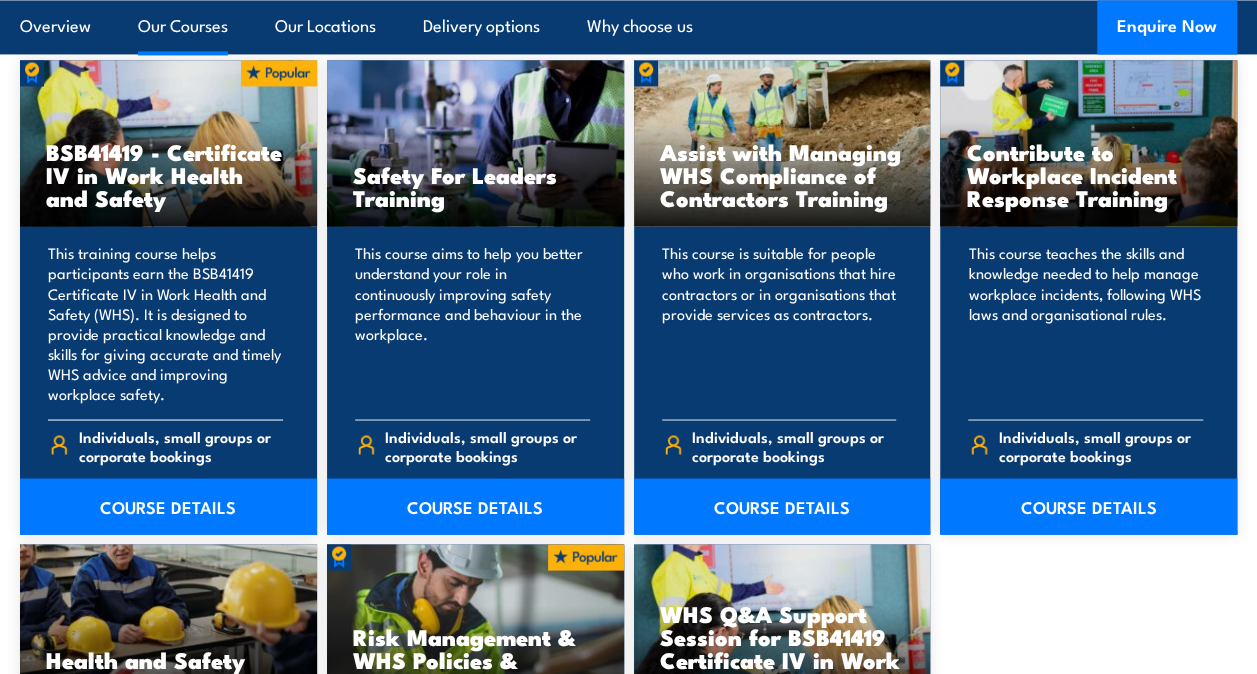 click on "This training course helps participants earn the BSB41419 Certificate IV in Work Health and Safety (WHS). It is designed to provide practical knowledge and skills for giving accurate and timely WHS advice and improving workplace safety." at bounding box center [165, 323] 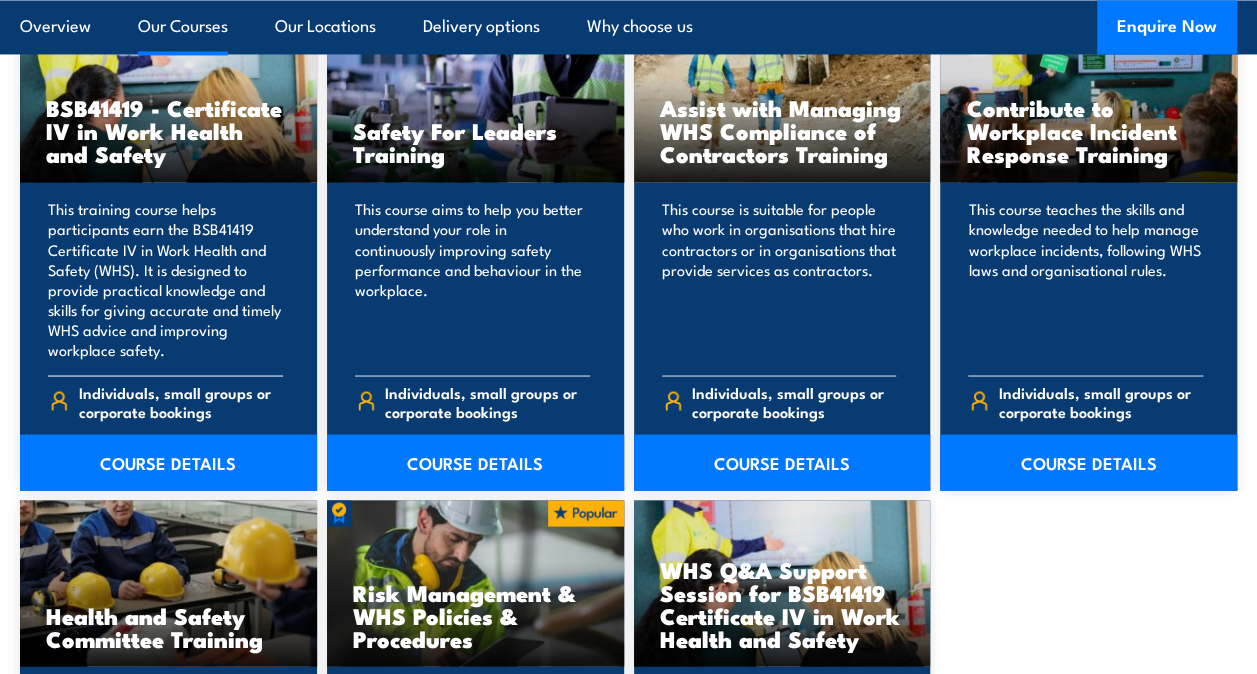 scroll, scrollTop: 1600, scrollLeft: 0, axis: vertical 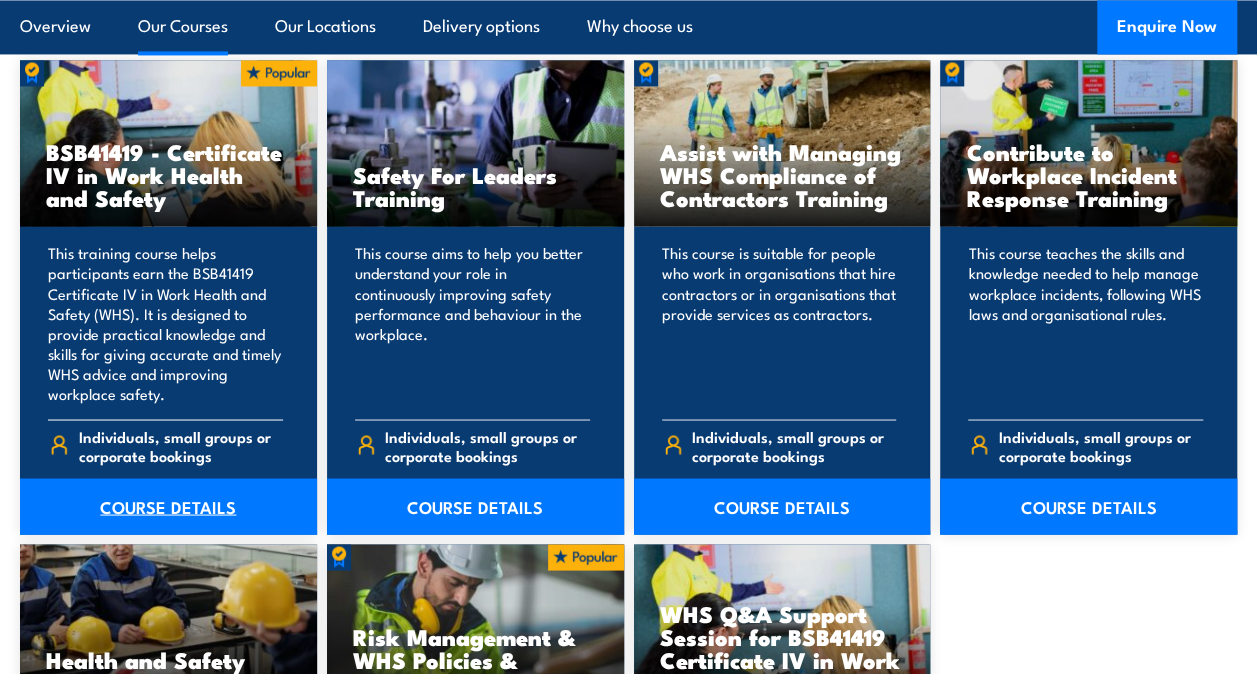 click on "COURSE DETAILS" at bounding box center (168, 506) 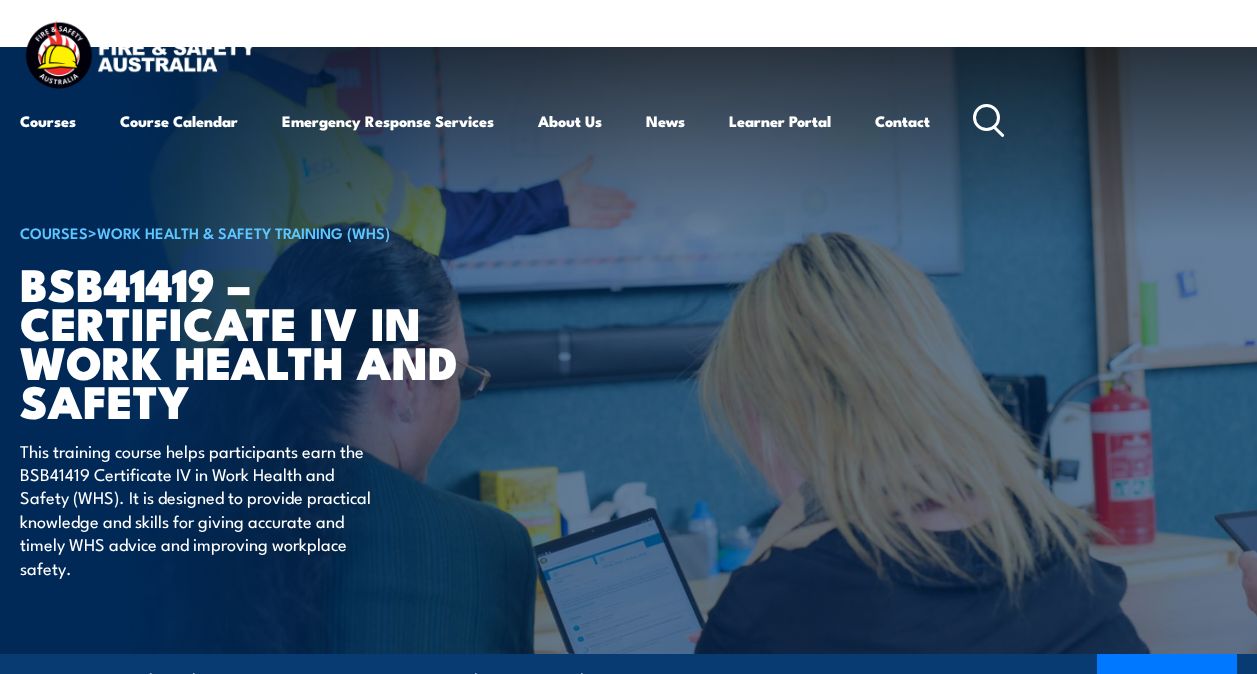 scroll, scrollTop: 0, scrollLeft: 0, axis: both 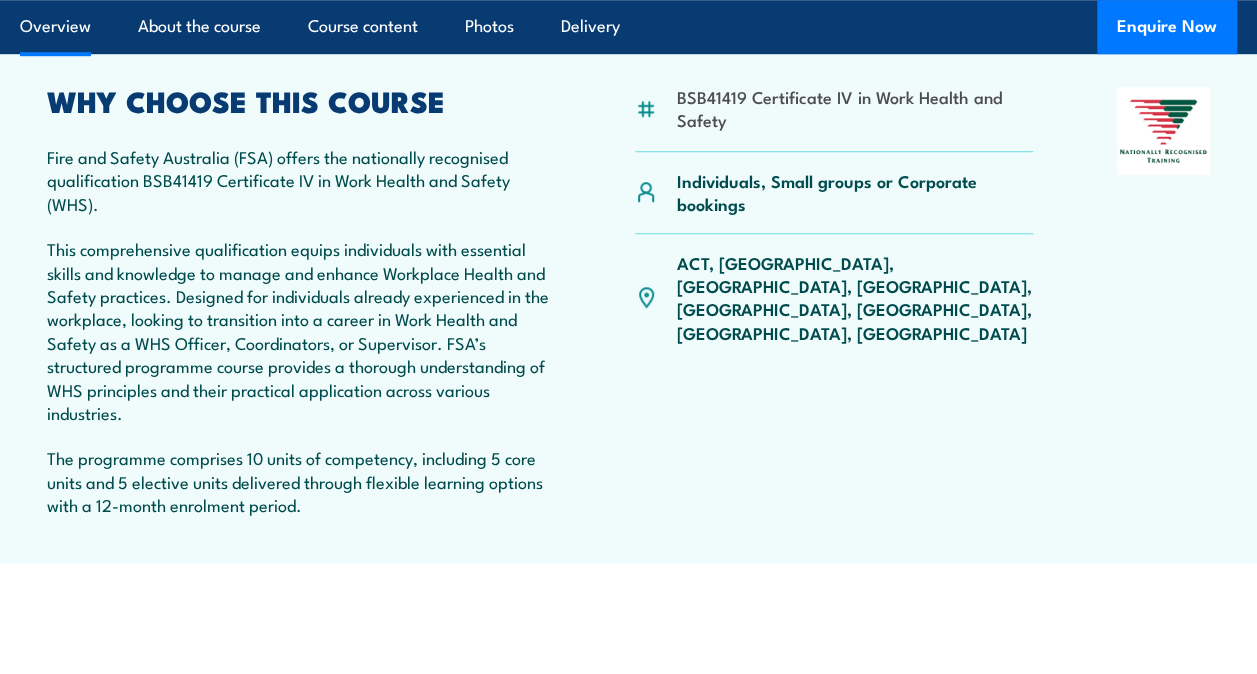 click on "This comprehensive qualification equips individuals with essential skills and knowledge to manage and enhance Workplace Health and Safety practices. Designed for individuals already experienced in the workplace, looking to transition into a career in Work Health and Safety as a WHS Officer, Coordinators, or Supervisor. FSA’s structured programme course provides a thorough understanding of WHS principles and their practical application across various industries." at bounding box center (299, 330) 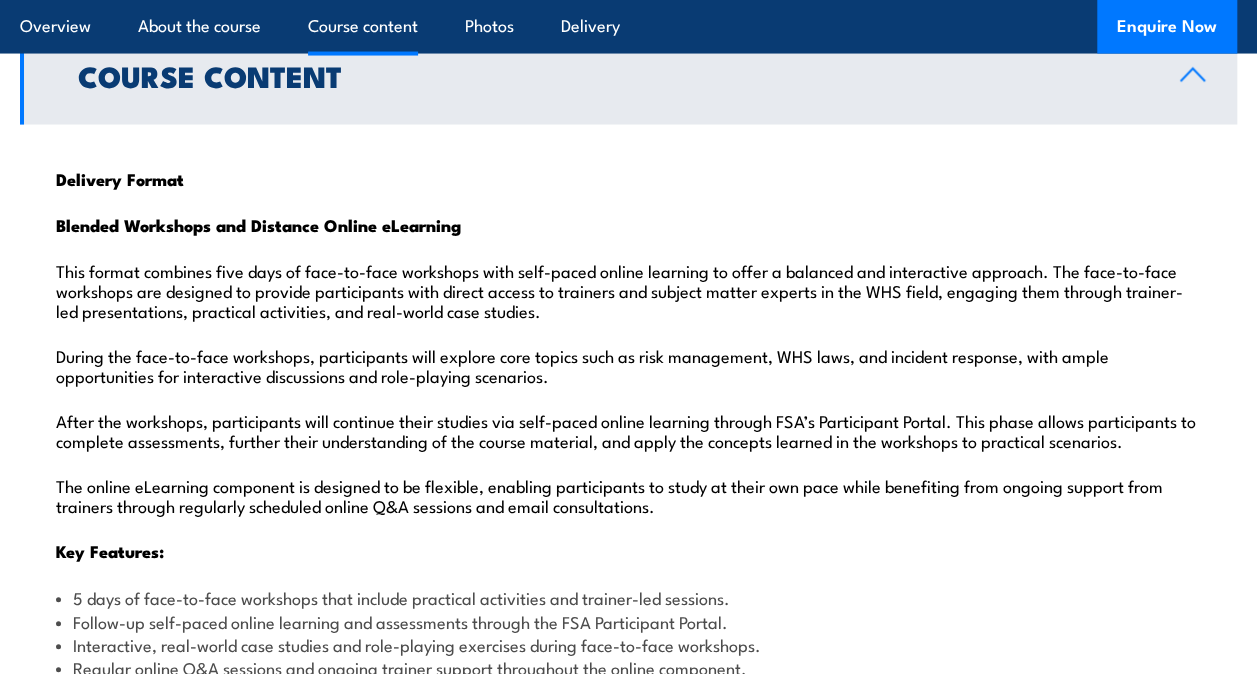 scroll, scrollTop: 2000, scrollLeft: 0, axis: vertical 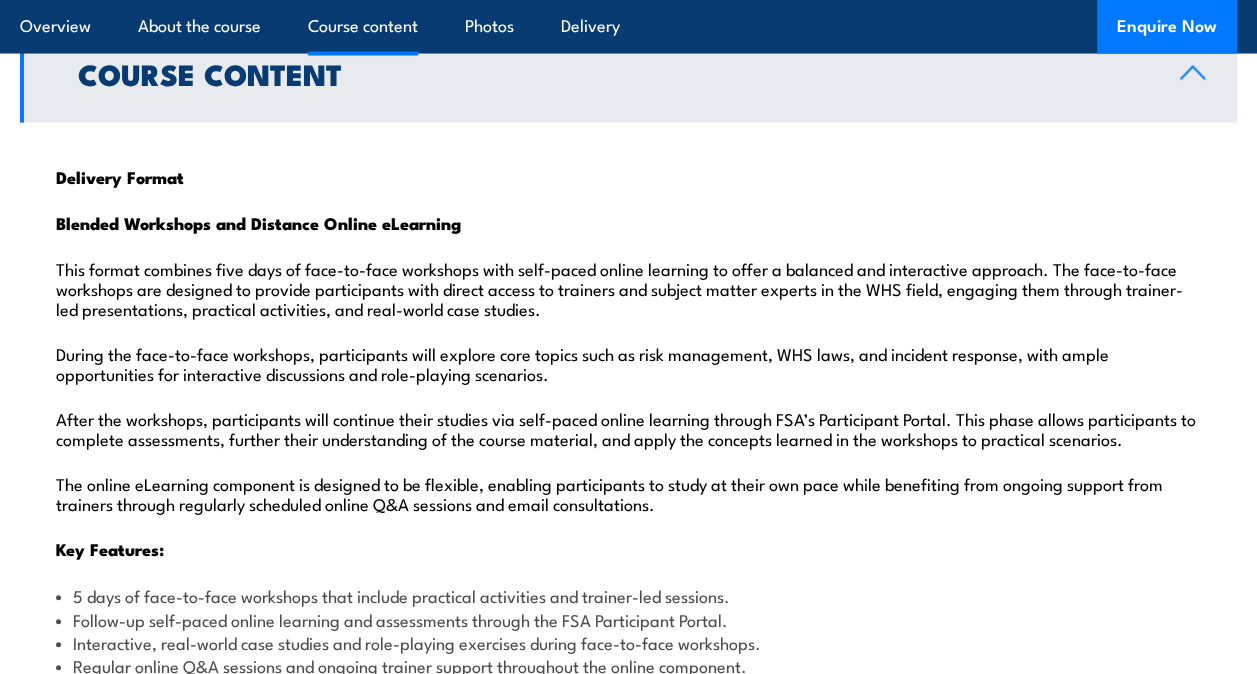 click on "Blended Workshops and Distance Online eLearning" at bounding box center (258, 223) 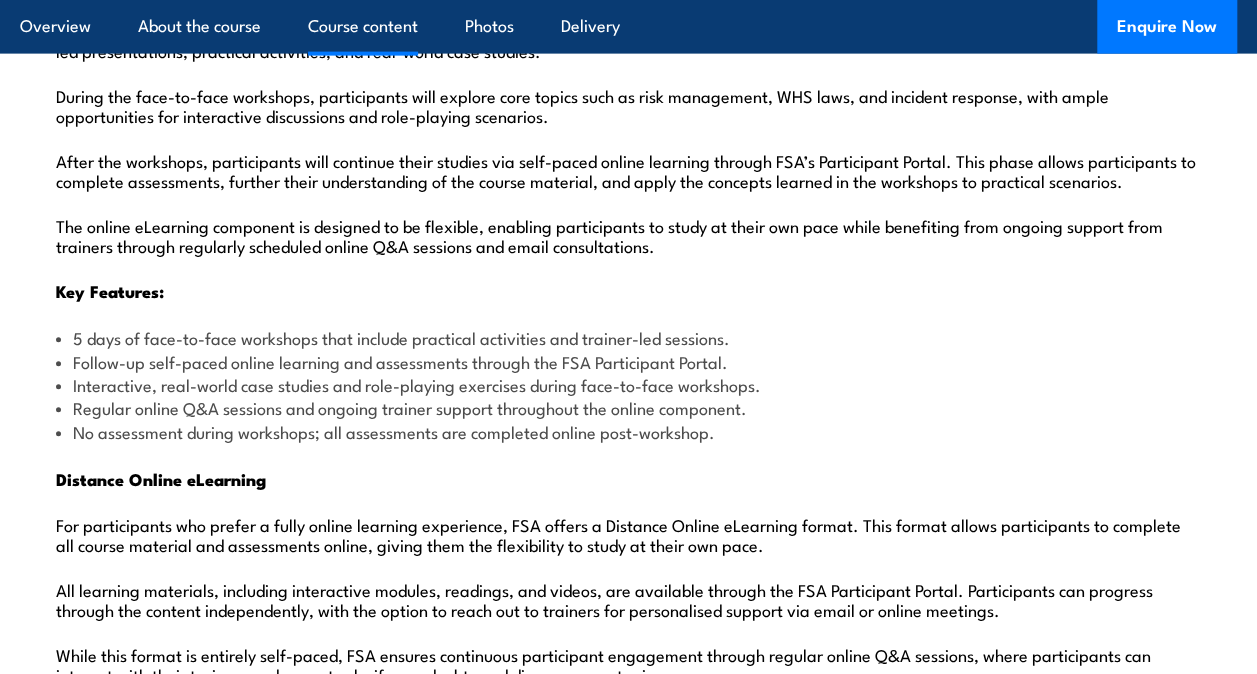 scroll, scrollTop: 2300, scrollLeft: 0, axis: vertical 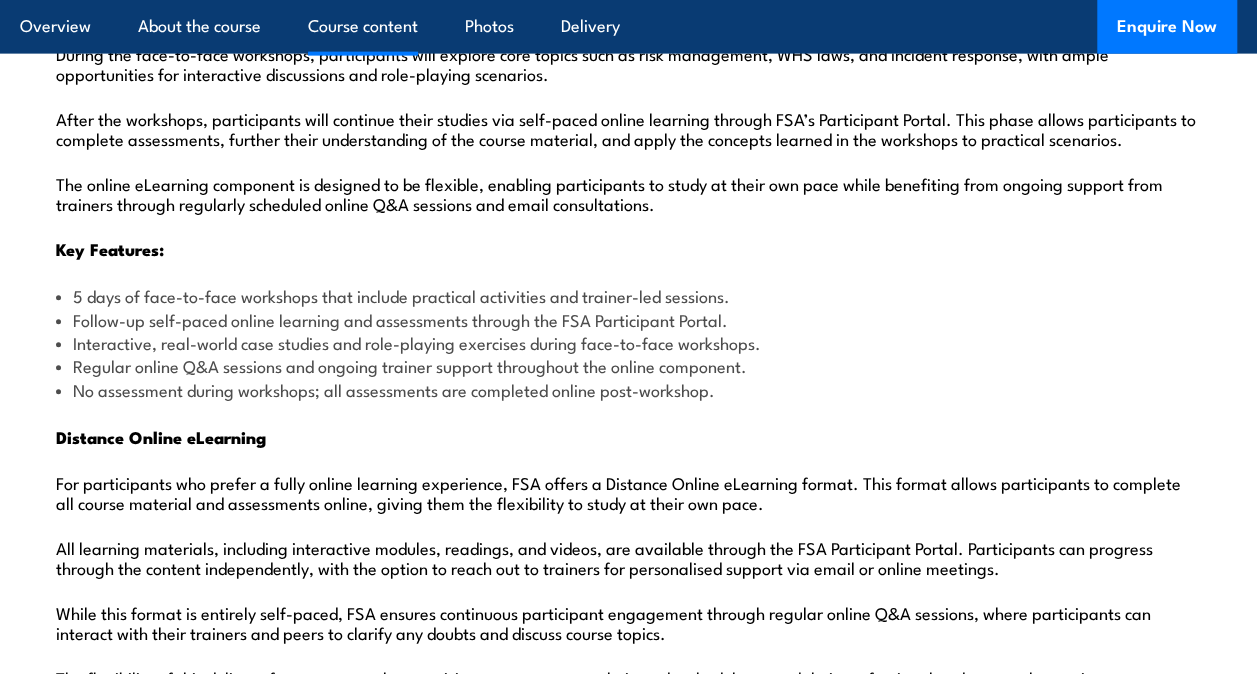 click on "5 days of face-to-face workshops that include practical activities and trainer-led sessions." at bounding box center (628, 295) 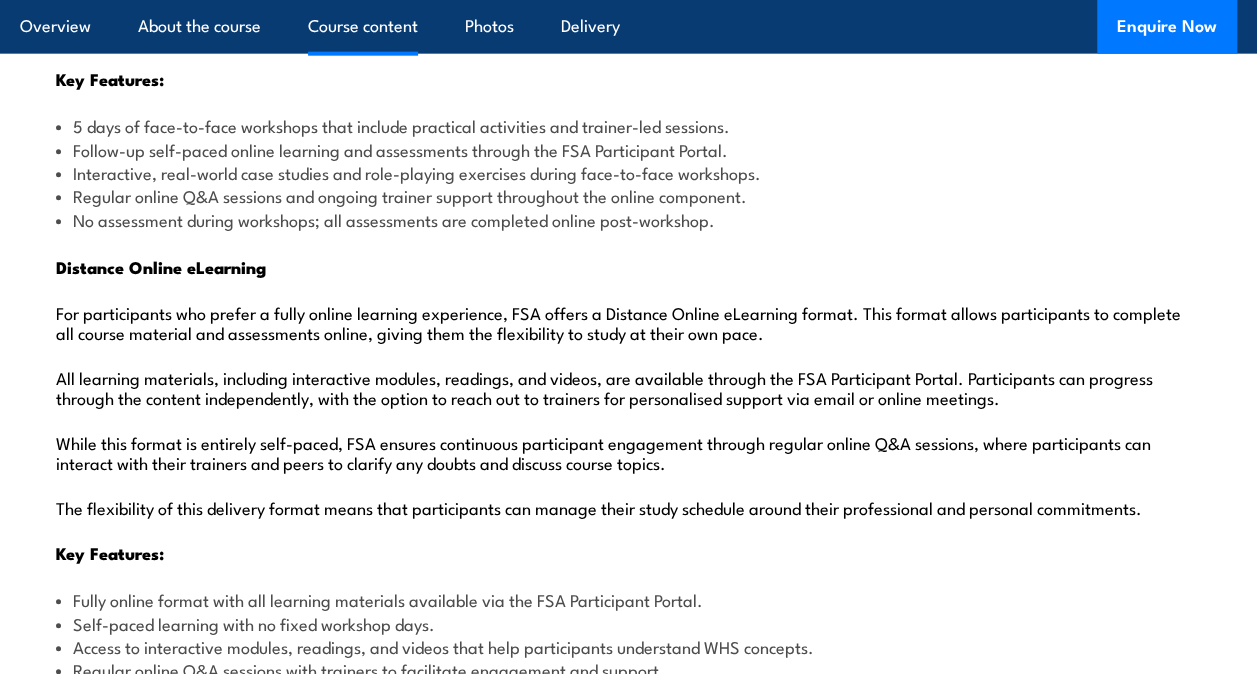 scroll, scrollTop: 2500, scrollLeft: 0, axis: vertical 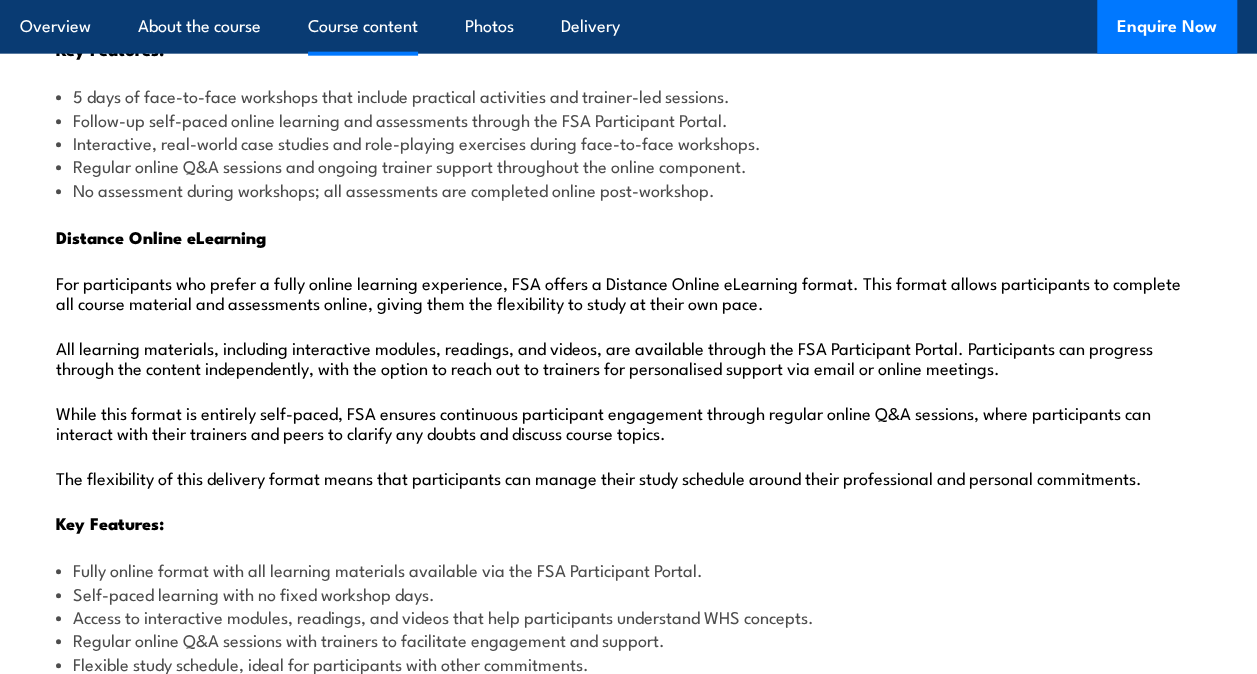 click on "For participants who prefer a fully online learning experience, FSA offers a Distance Online eLearning format. This format allows participants to complete all course material and assessments online, giving them the flexibility to study at their own pace." at bounding box center (628, 292) 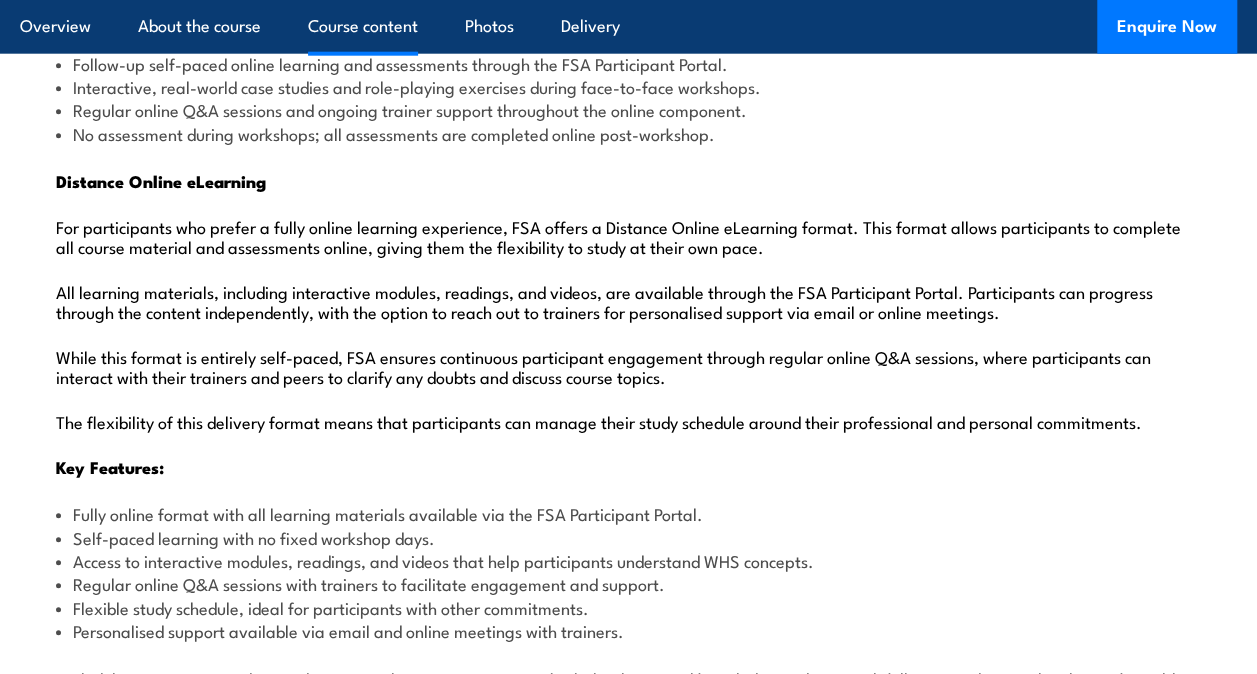 scroll, scrollTop: 2600, scrollLeft: 0, axis: vertical 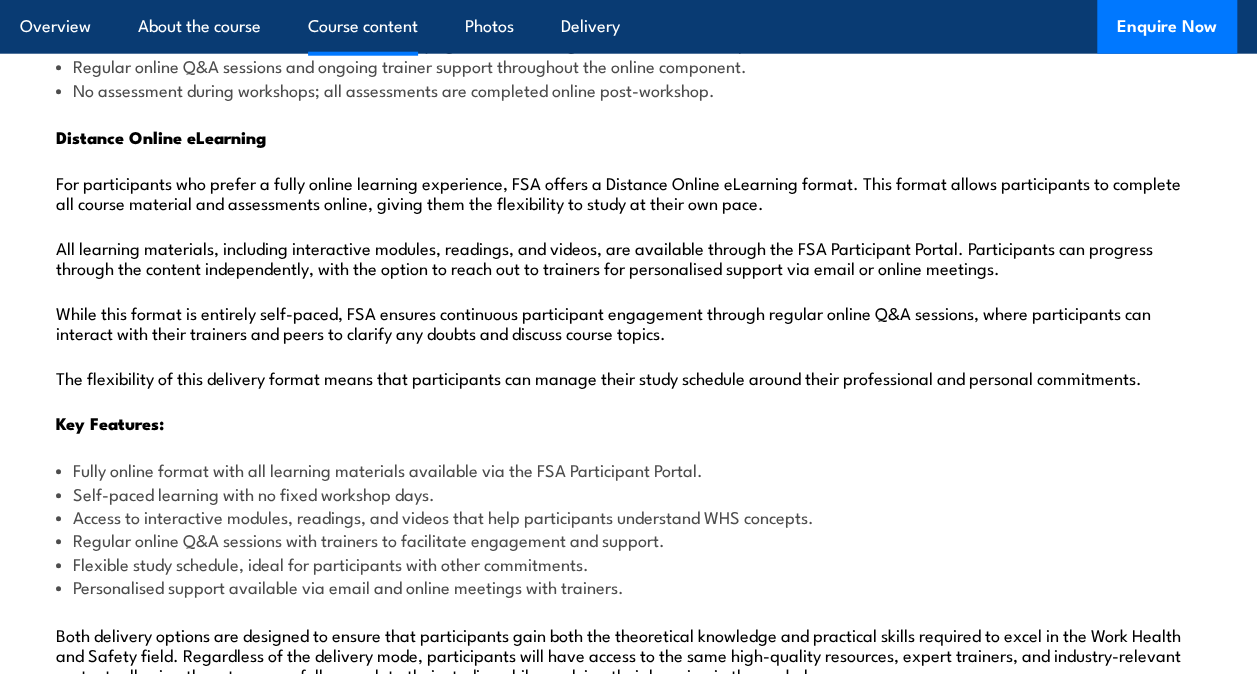 click on "While this format is entirely self-paced, FSA ensures continuous participant engagement through regular online Q&A sessions, where participants can interact with their trainers and peers to clarify any doubts and discuss course topics." at bounding box center [628, 322] 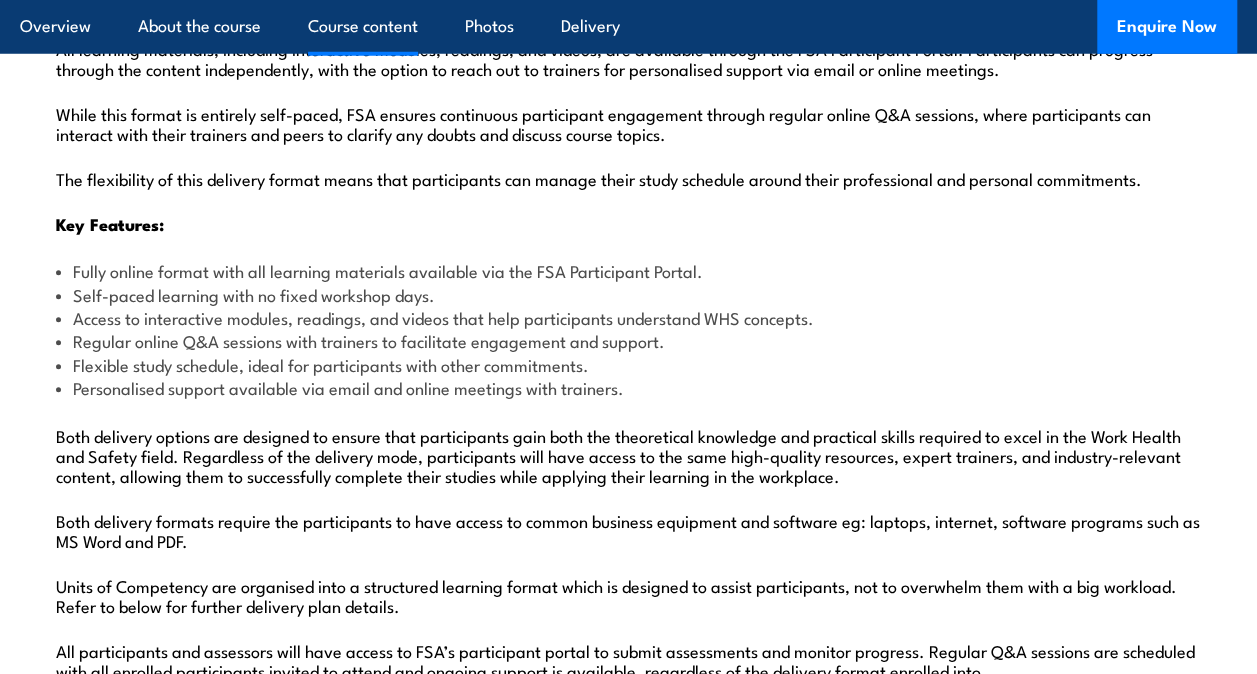 scroll, scrollTop: 2800, scrollLeft: 0, axis: vertical 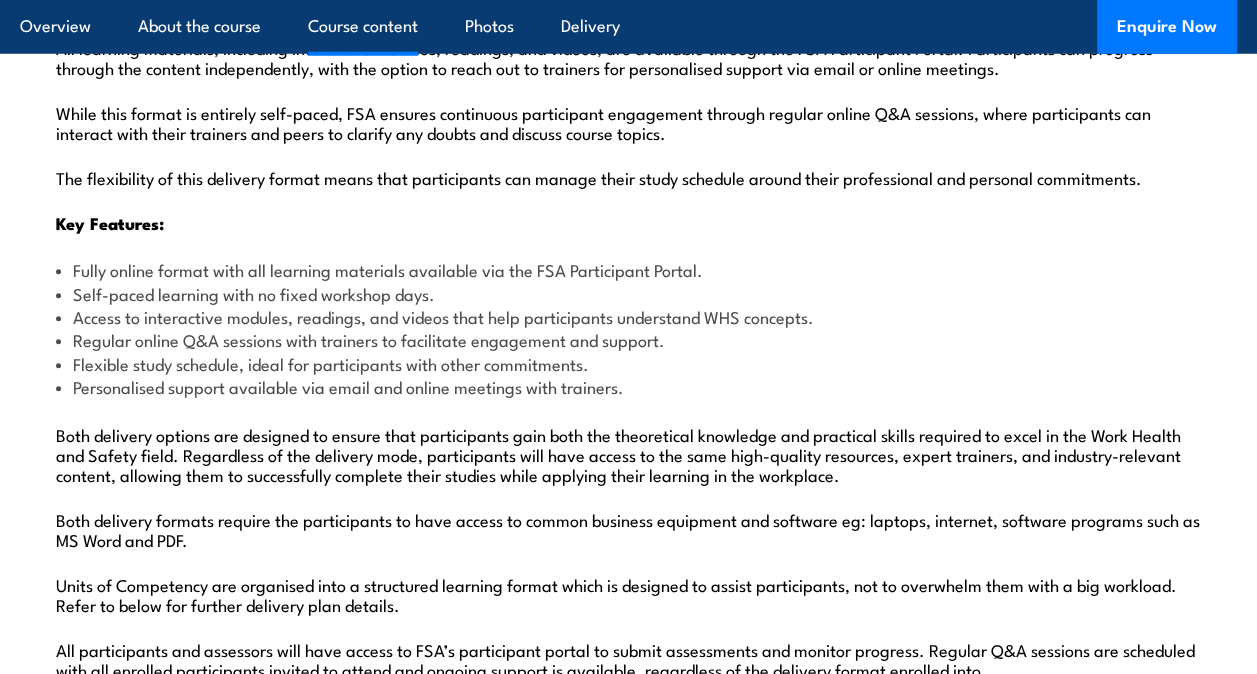 click on "Fully online format with all learning materials available via the FSA Participant Portal." at bounding box center (628, 269) 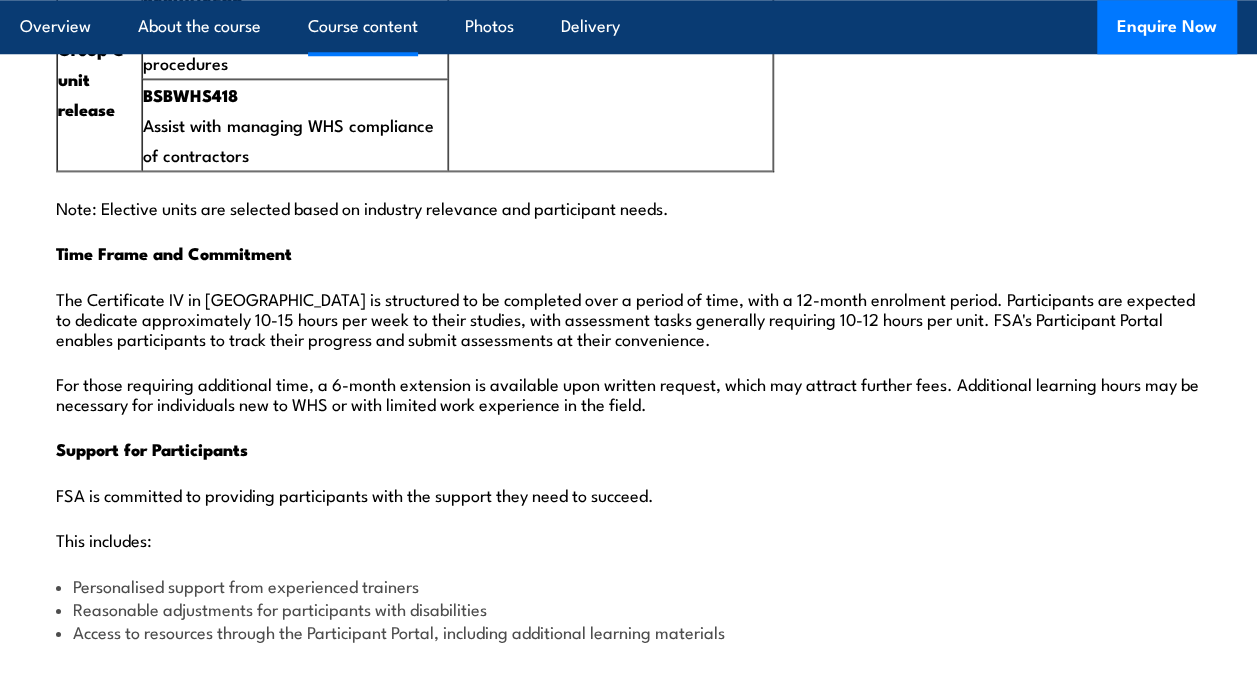 scroll, scrollTop: 4700, scrollLeft: 0, axis: vertical 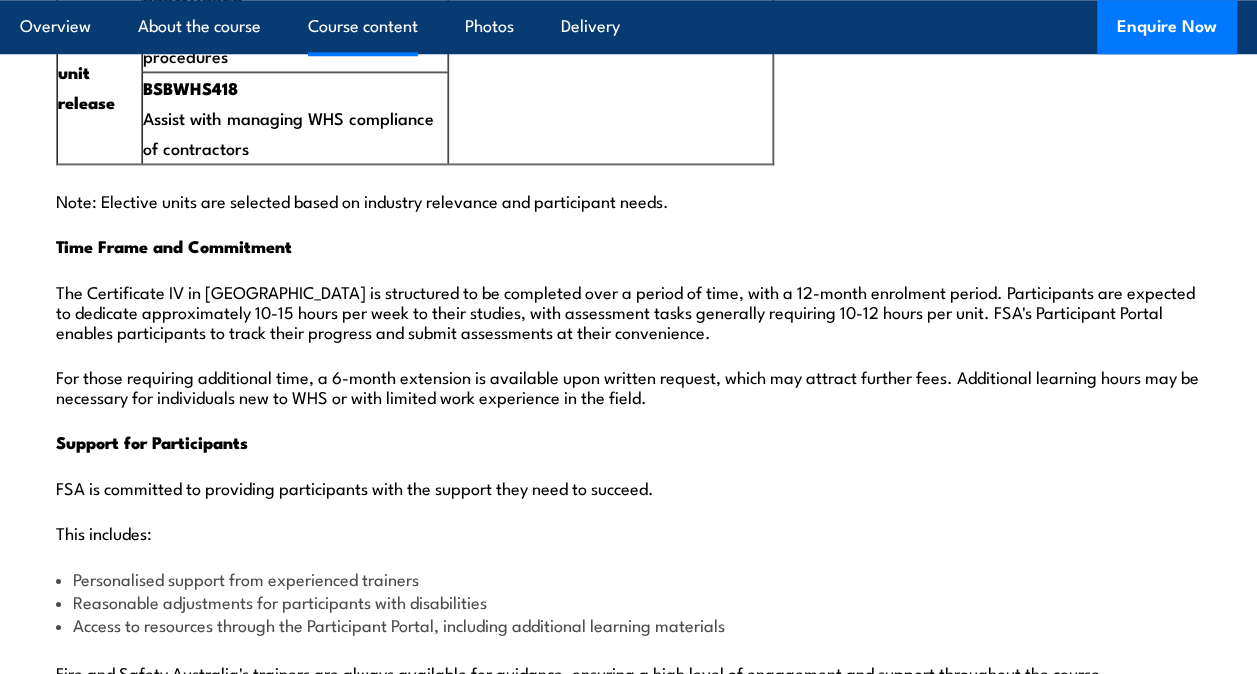 click on "The Certificate IV in [GEOGRAPHIC_DATA] is structured to be completed over a period of time, with a 12-month enrolment period. Participants are expected to dedicate approximately 10-15 hours per week to their studies, with assessment tasks generally requiring 10-12 hours per unit. FSA's Participant Portal enables participants to track their progress and submit assessments at their convenience." at bounding box center [628, 311] 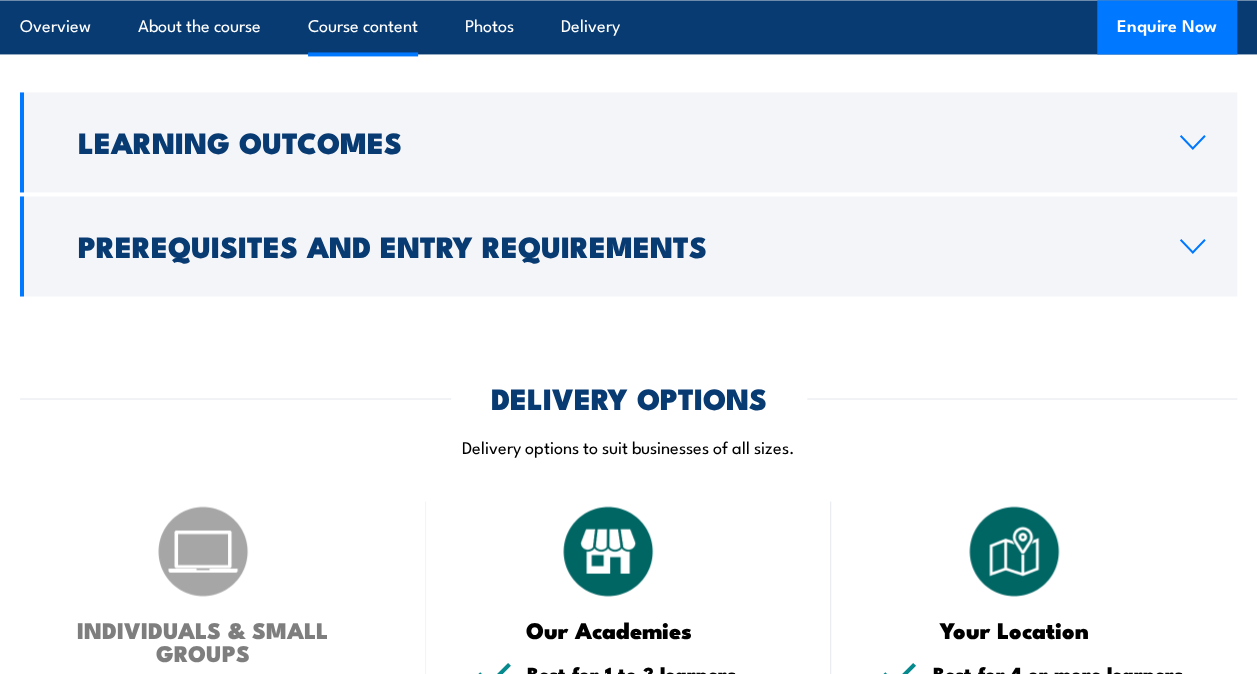scroll, scrollTop: 5400, scrollLeft: 0, axis: vertical 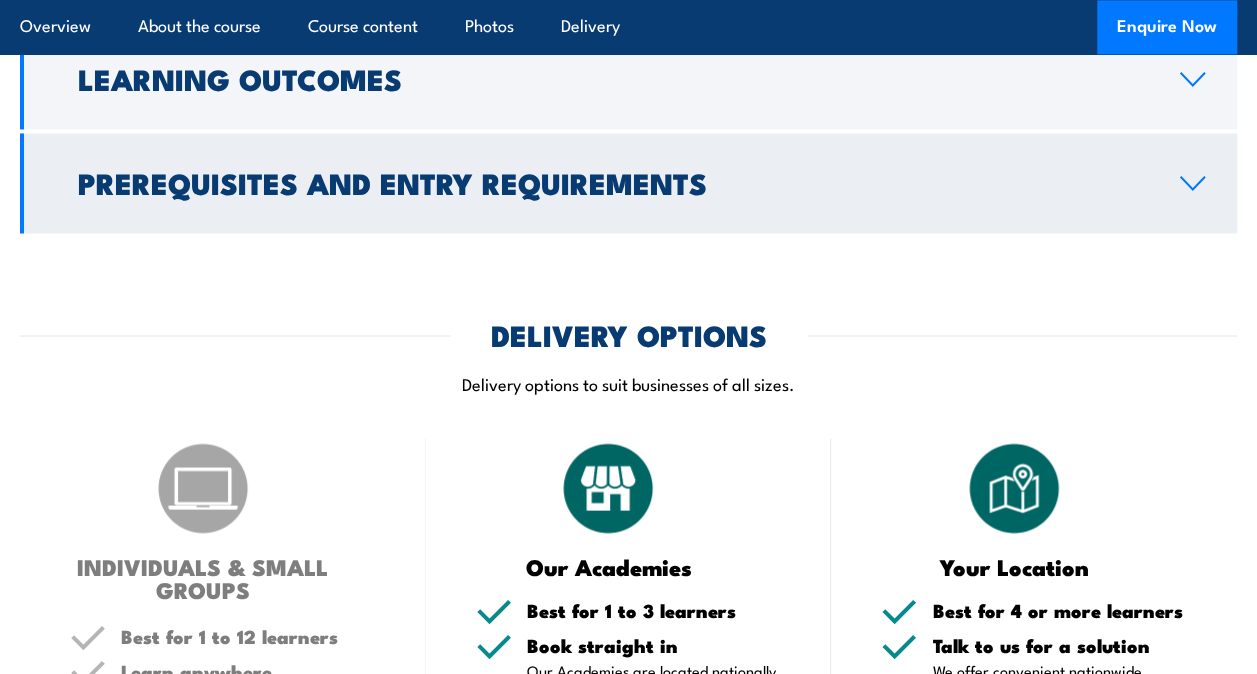 click on "Prerequisites and Entry Requirements" at bounding box center (613, 182) 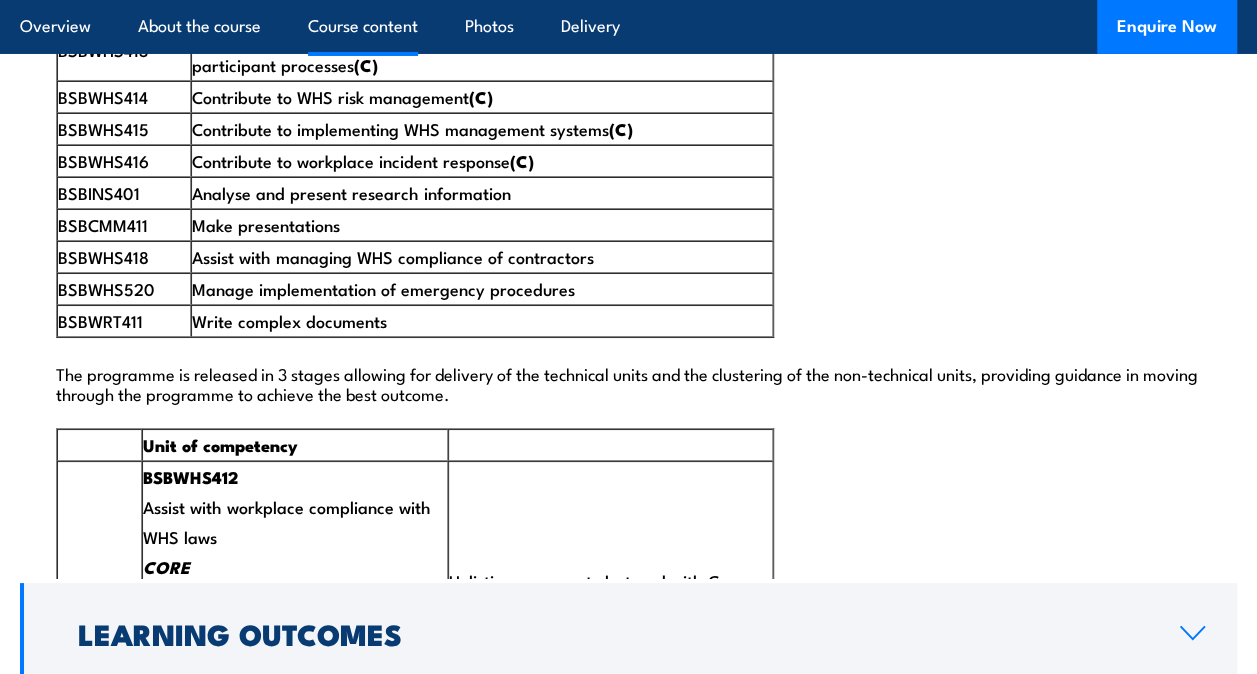 scroll, scrollTop: 2120, scrollLeft: 0, axis: vertical 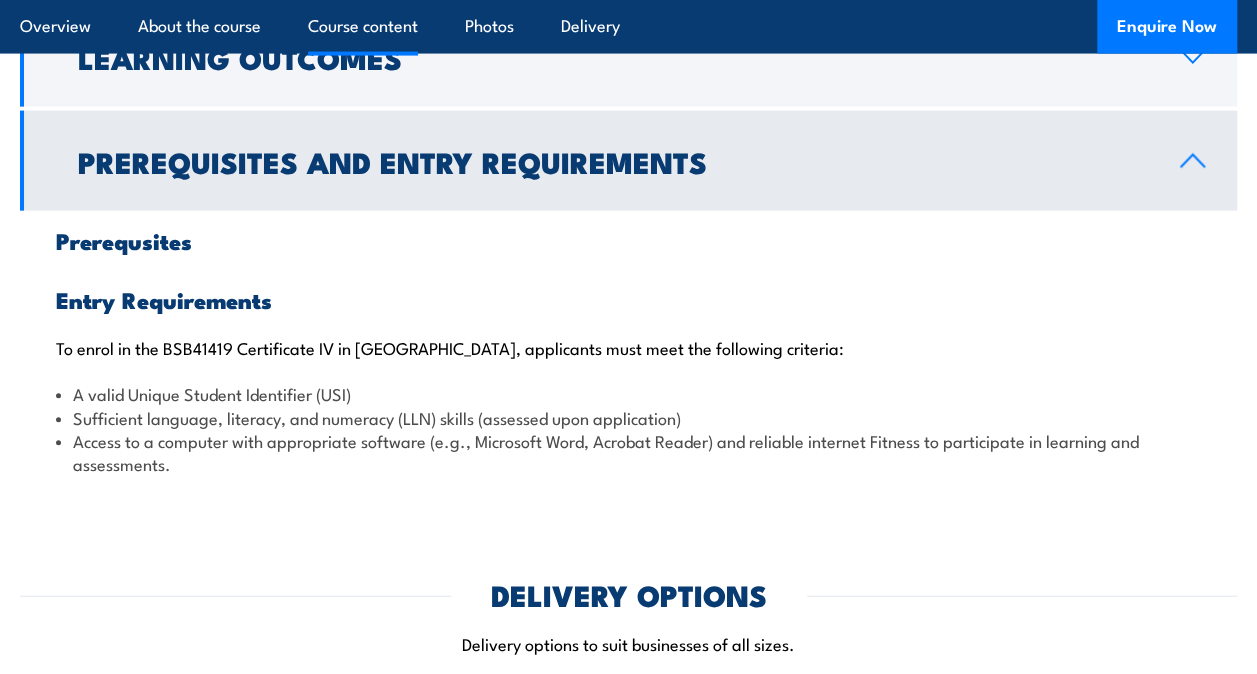 click on "To enrol in the BSB41419 Certificate IV in [GEOGRAPHIC_DATA], applicants must meet the following criteria:" at bounding box center (628, 347) 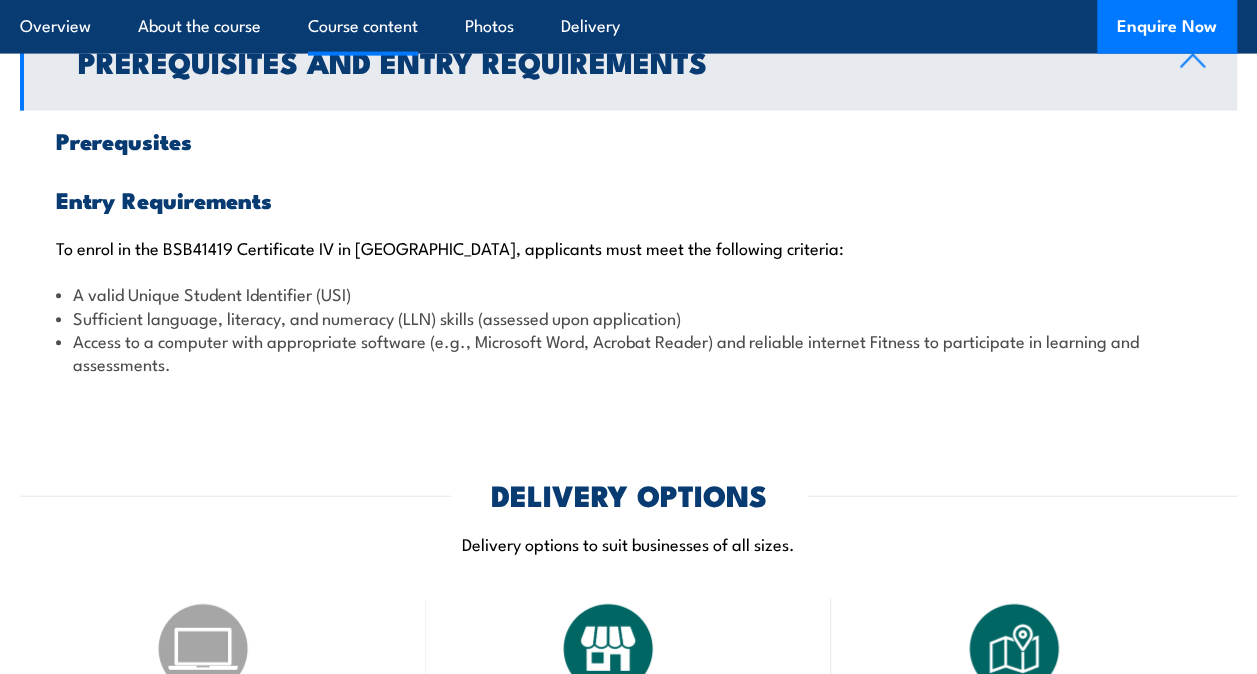 click on "Sufficient language, literacy, and numeracy (LLN) skills (assessed upon application)" at bounding box center [628, 317] 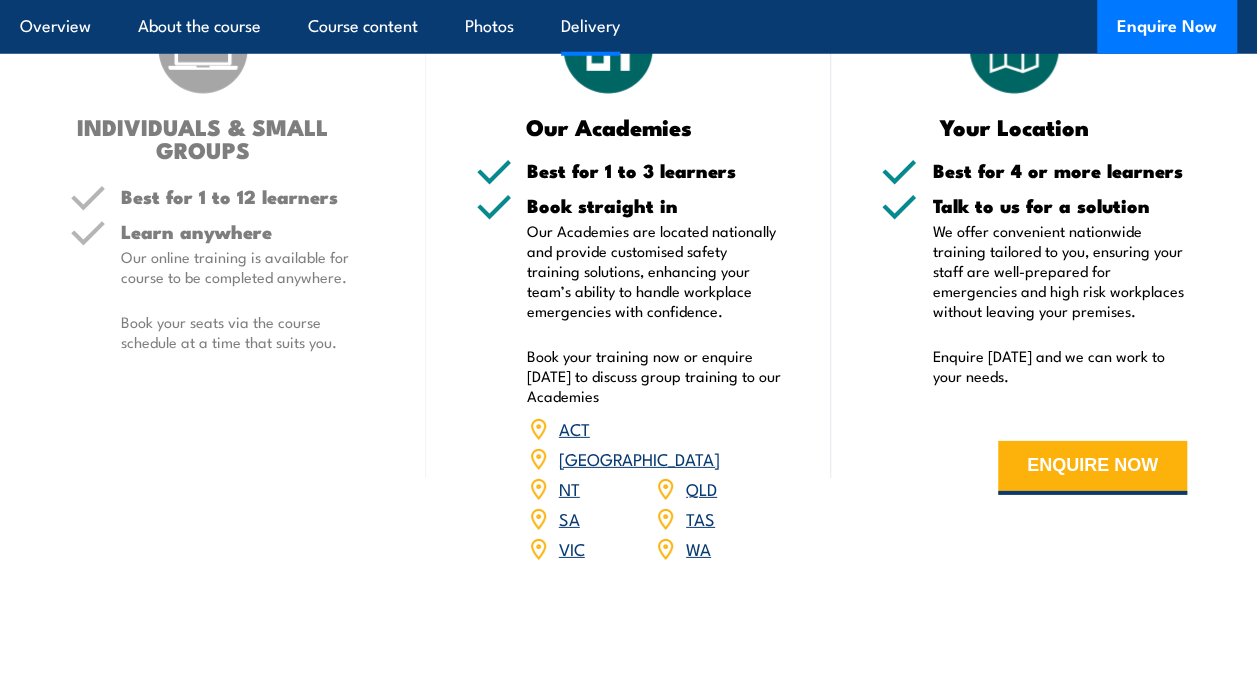 scroll, scrollTop: 2720, scrollLeft: 0, axis: vertical 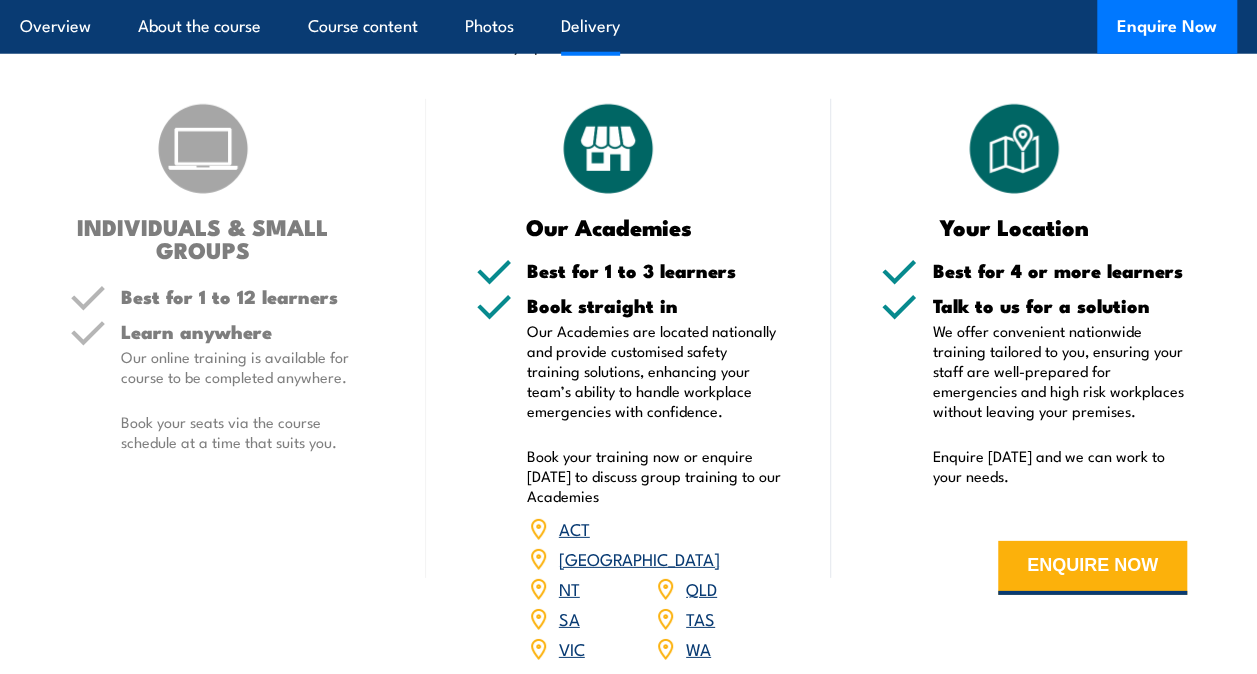 click on "Our Academies are located nationally and provide customised safety training solutions, enhancing your team’s ability to handle workplace emergencies with confidence." at bounding box center (654, 371) 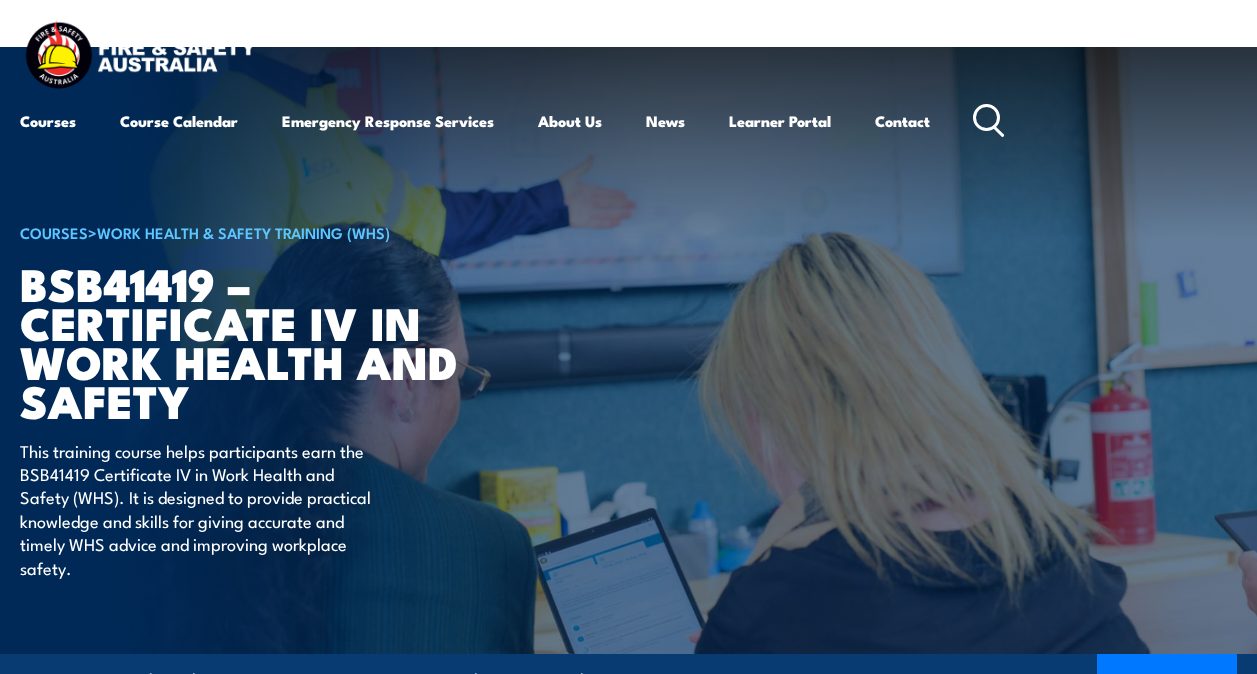 scroll, scrollTop: 4253, scrollLeft: 0, axis: vertical 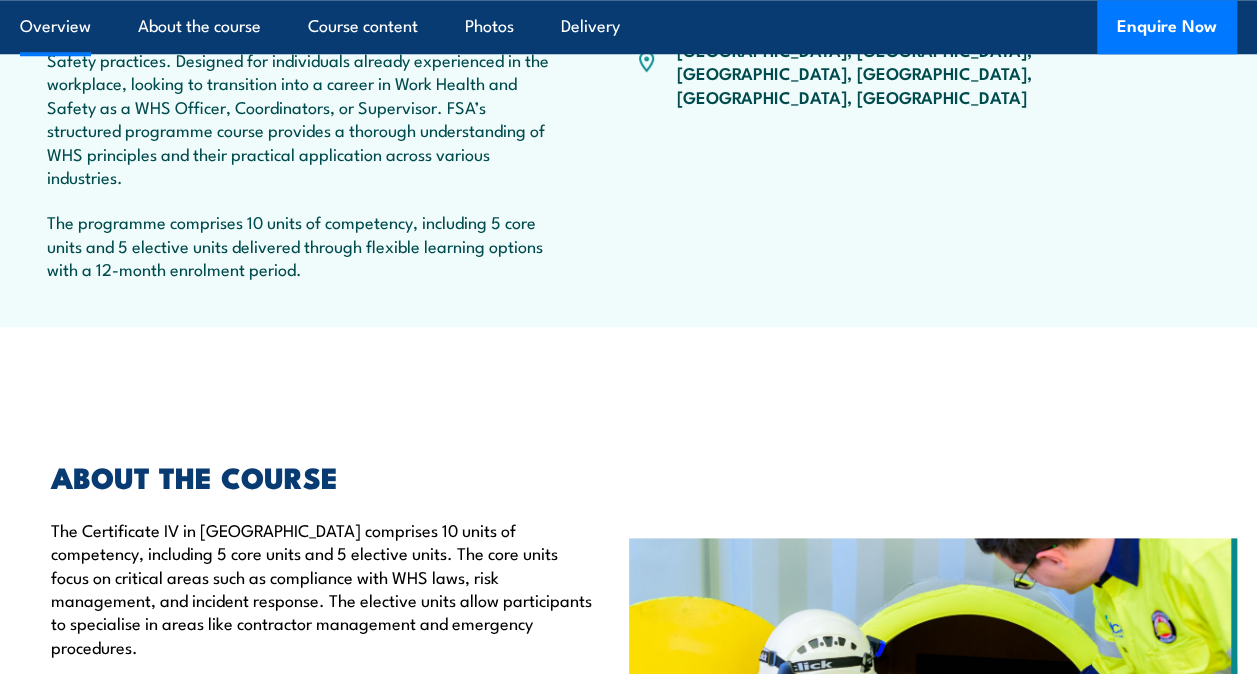 click on "The programme comprises 10 units of competency, including 5 core units and 5 elective units delivered through flexible learning options with a 12-month enrolment period." at bounding box center (299, 245) 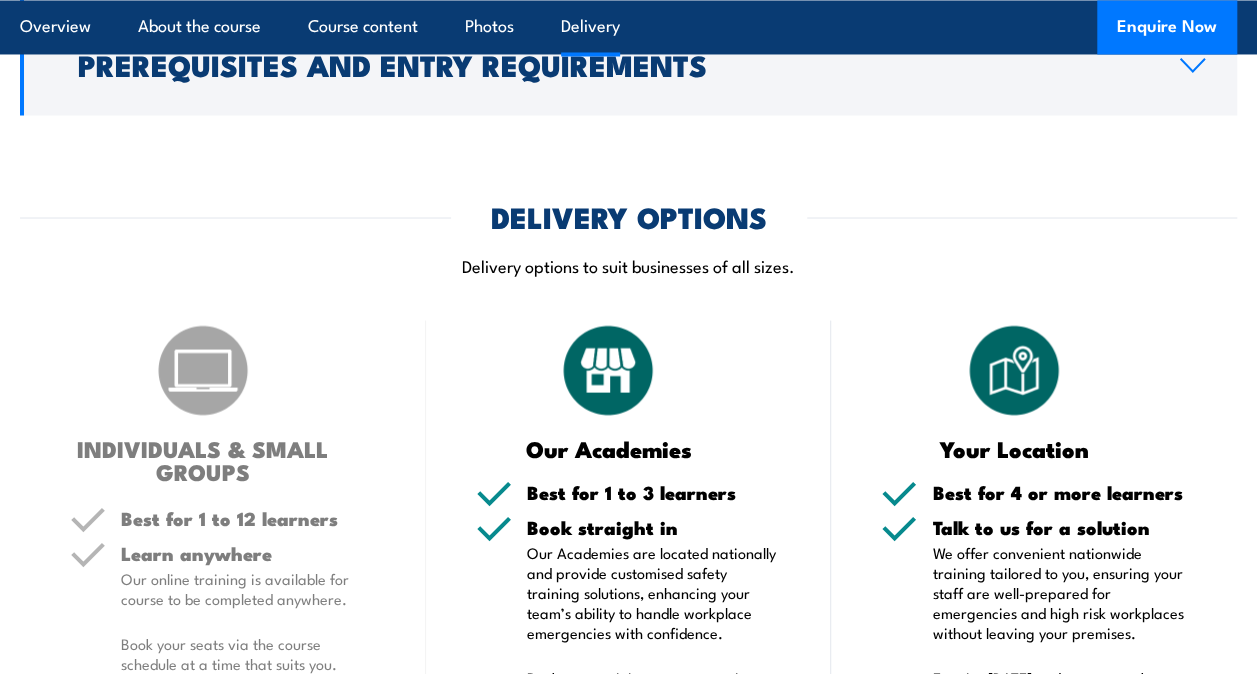 scroll, scrollTop: 5736, scrollLeft: 0, axis: vertical 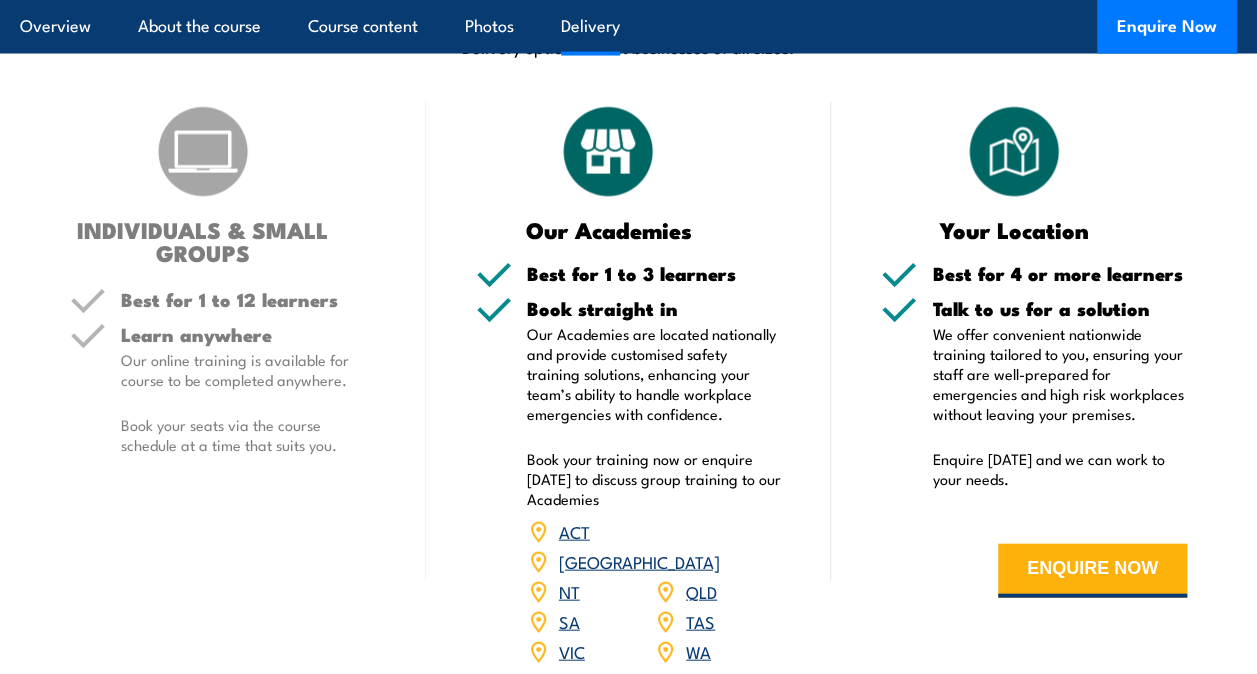 click on "Book your training now or enquire [DATE] to discuss group training to our Academies" at bounding box center (654, 479) 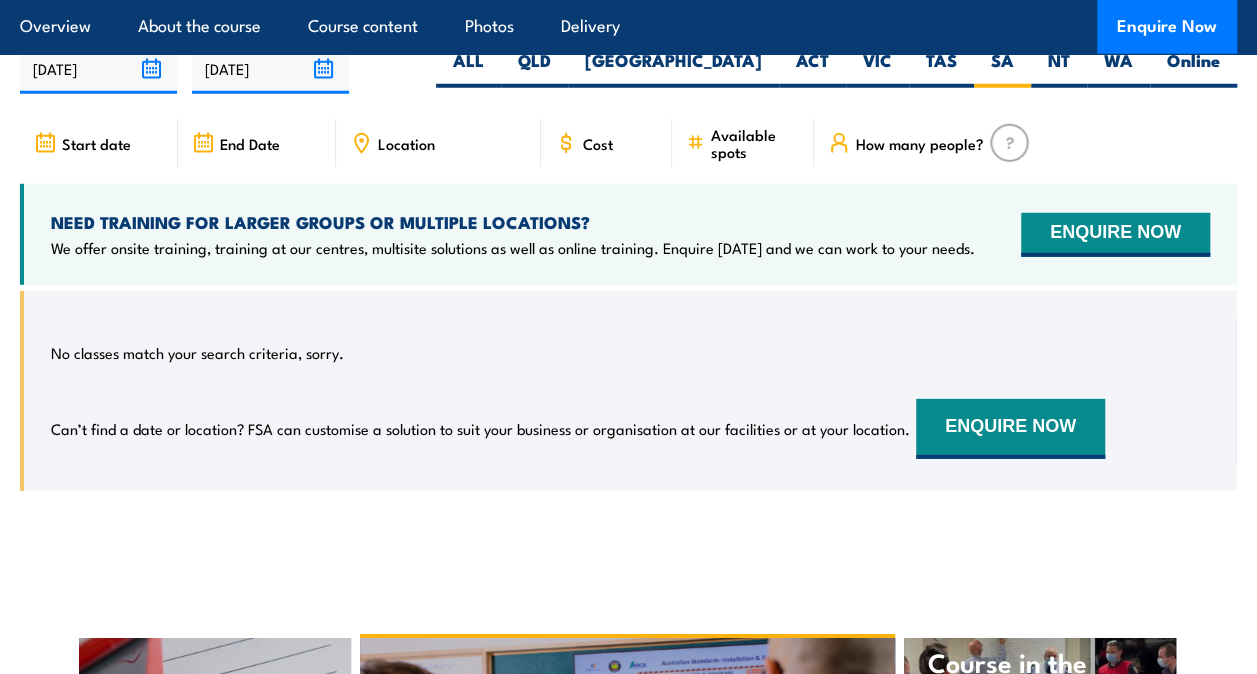 scroll, scrollTop: 6536, scrollLeft: 0, axis: vertical 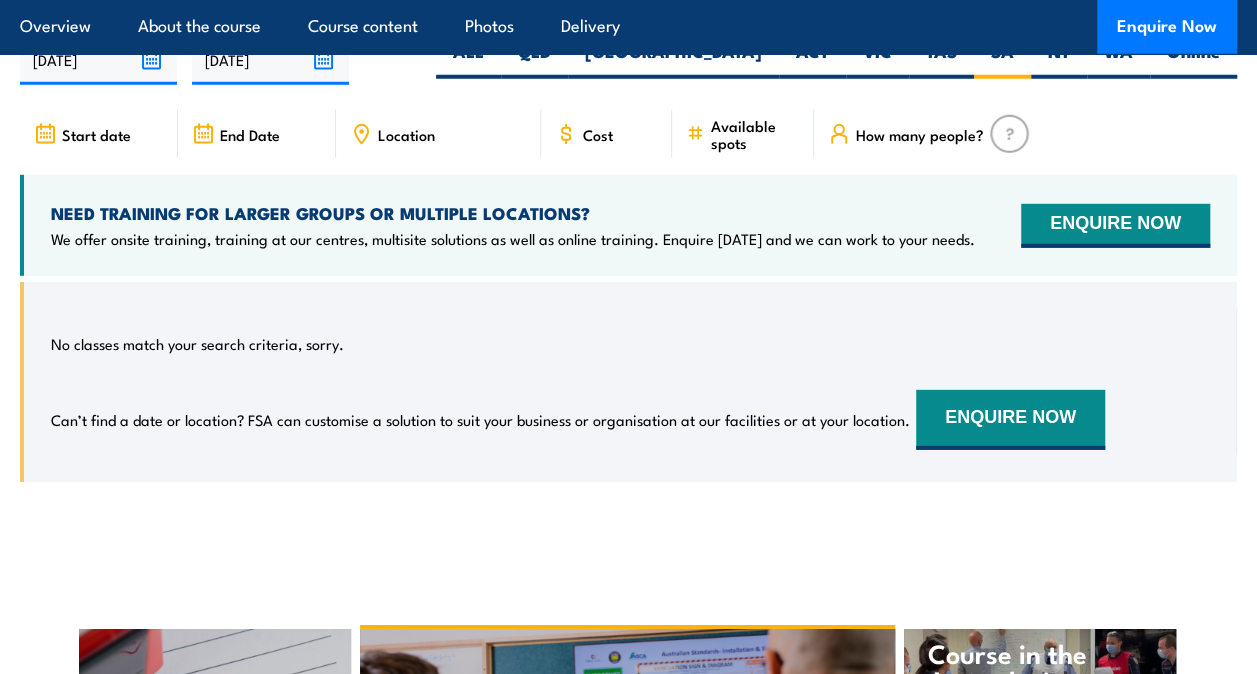 click on "No classes match your search criteria, sorry." at bounding box center [197, 344] 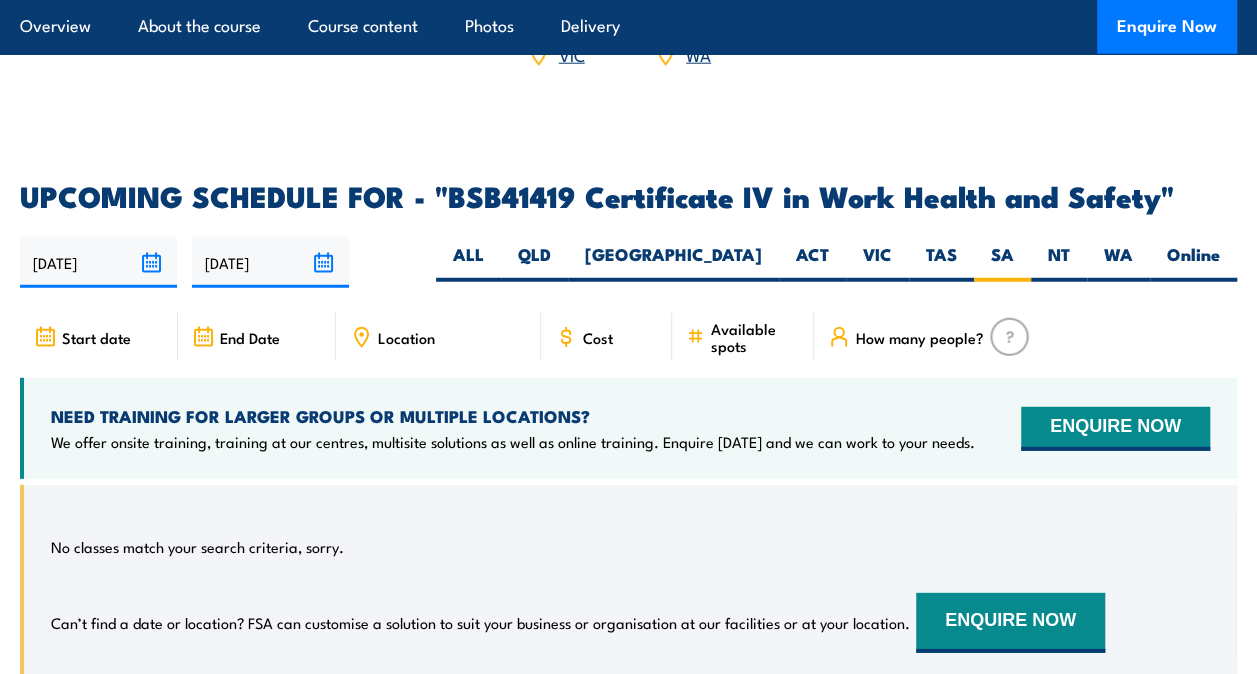 scroll, scrollTop: 6336, scrollLeft: 0, axis: vertical 